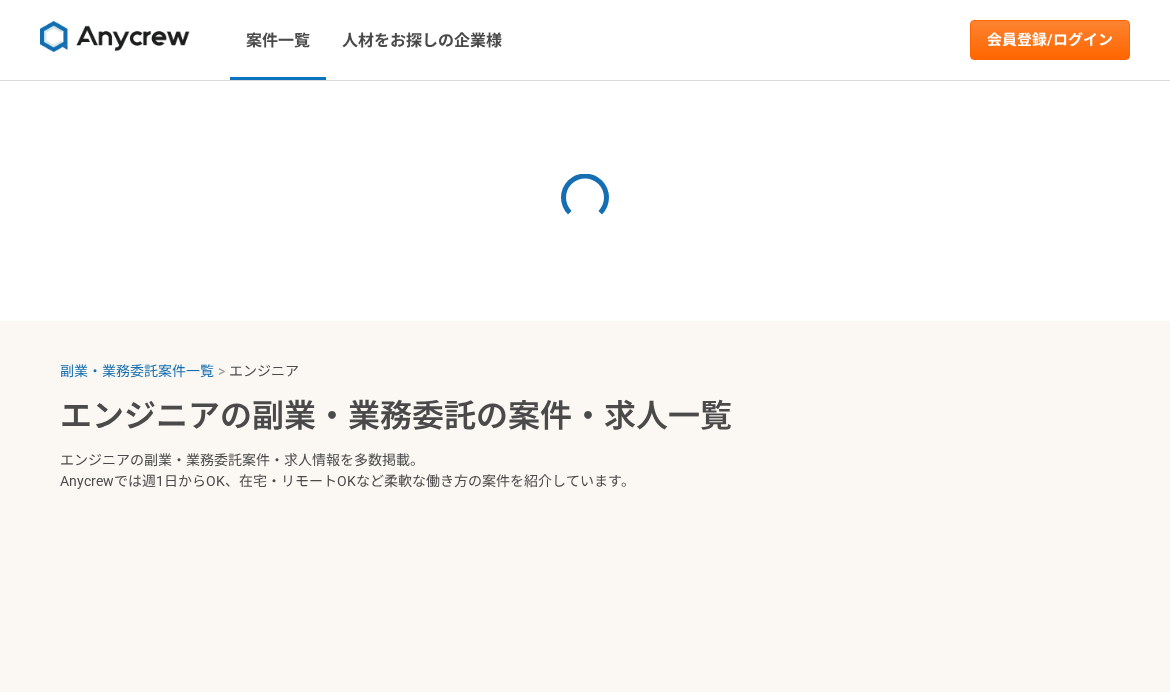 scroll, scrollTop: 0, scrollLeft: 0, axis: both 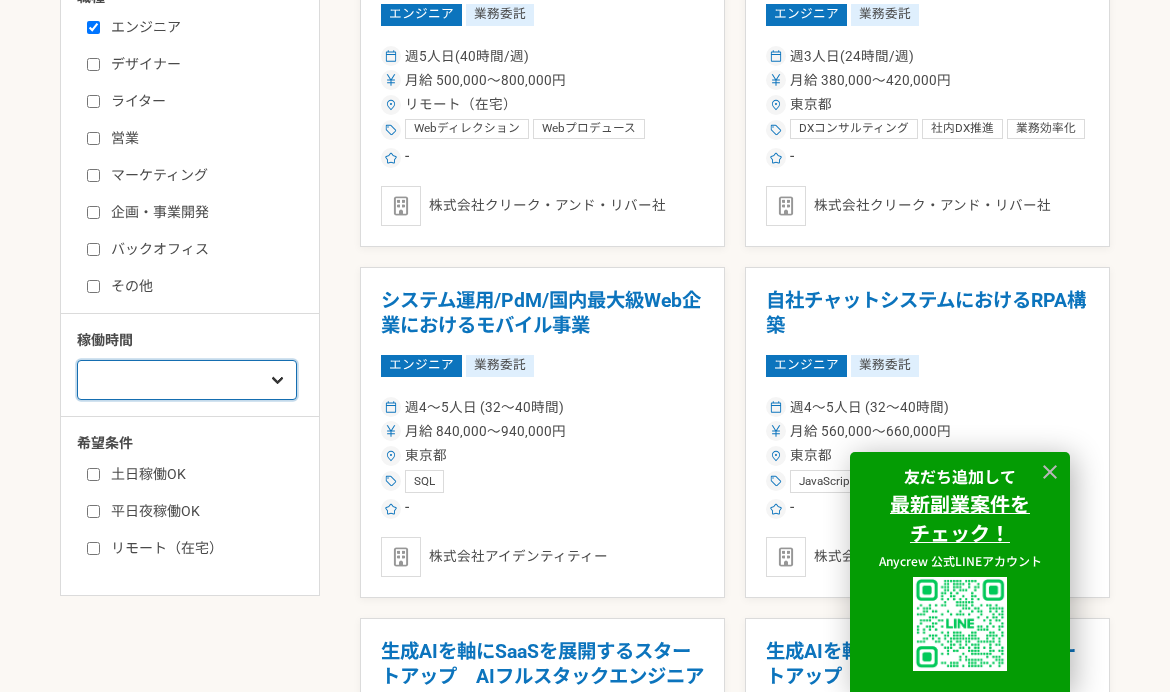 click on "週1人日（8時間）以下 週2人日（16時間）以下 週3人日（24時間）以下 週4人日（32時間）以下 週5人日（40時間）以下" at bounding box center [187, 380] 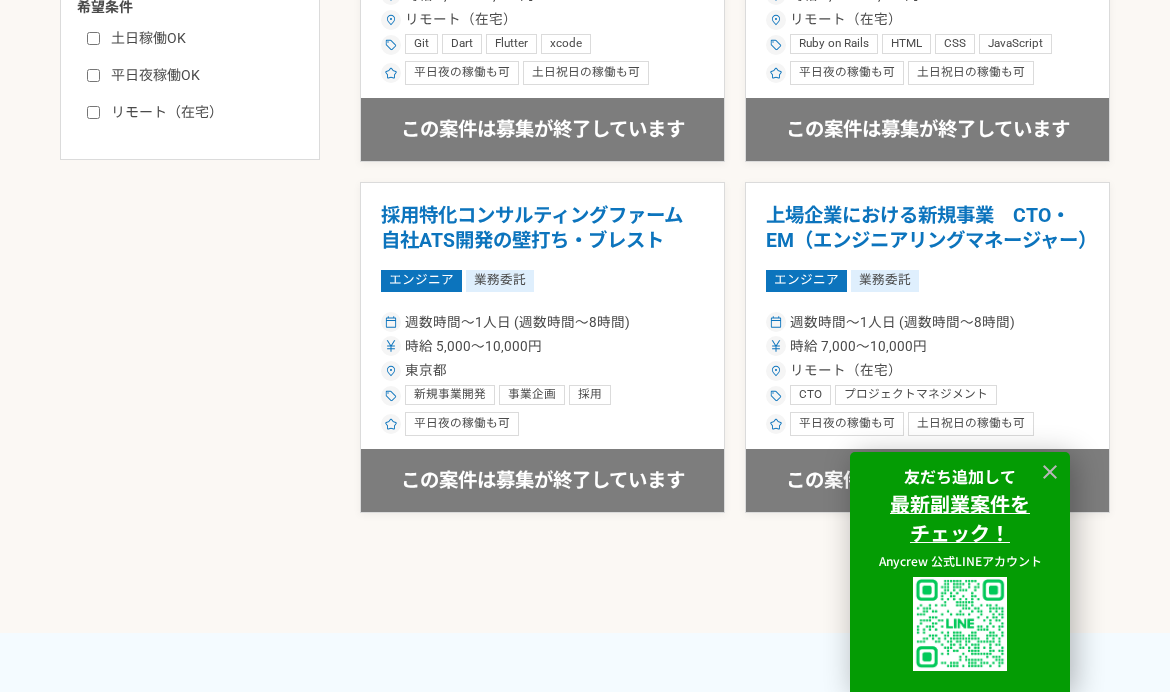 scroll, scrollTop: 1071, scrollLeft: 0, axis: vertical 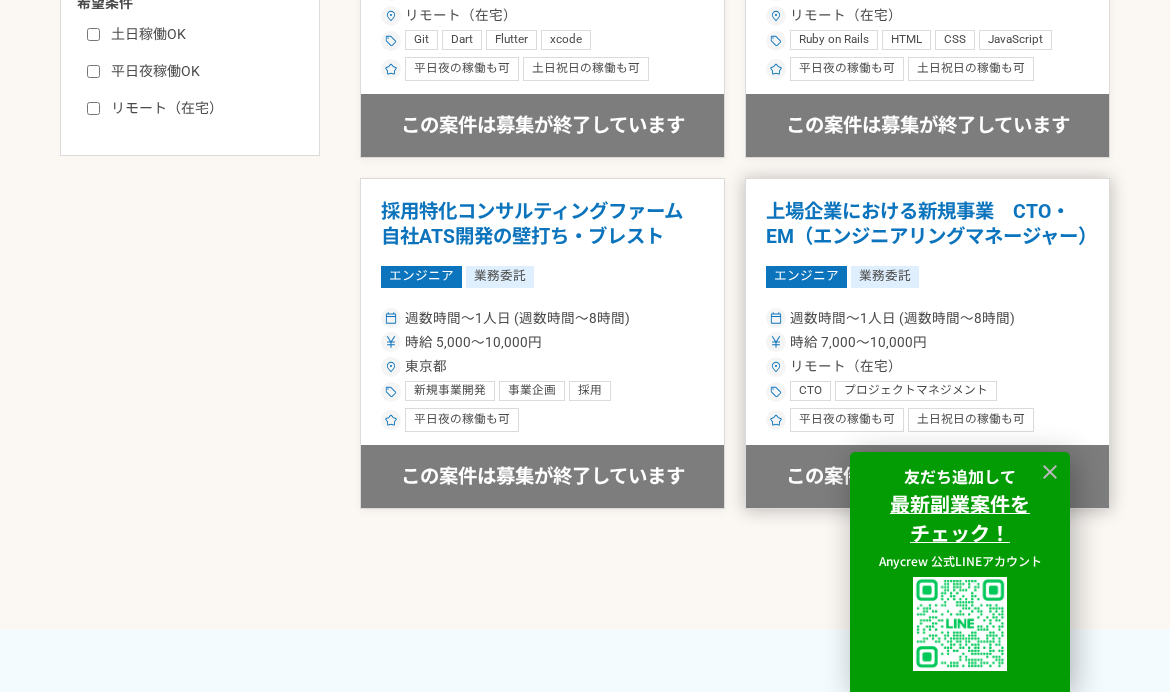 click on "上場企業における新規事業　CTO・EM（エンジニアリングマネージャー）" at bounding box center [927, 224] 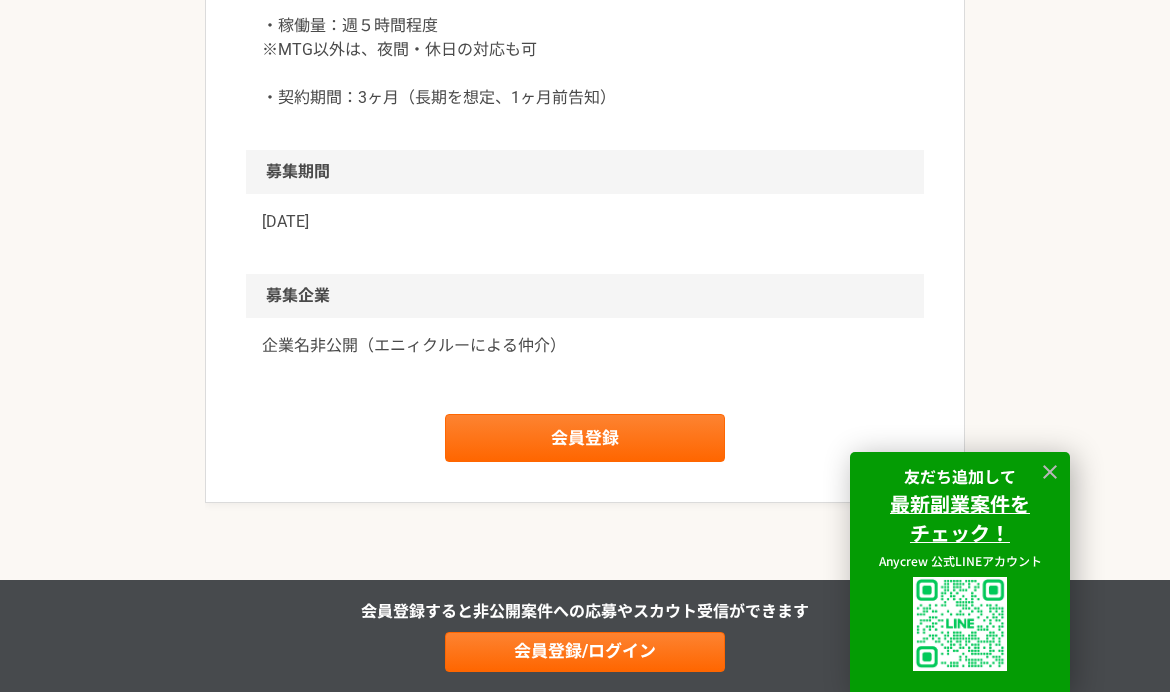 scroll, scrollTop: 2100, scrollLeft: 0, axis: vertical 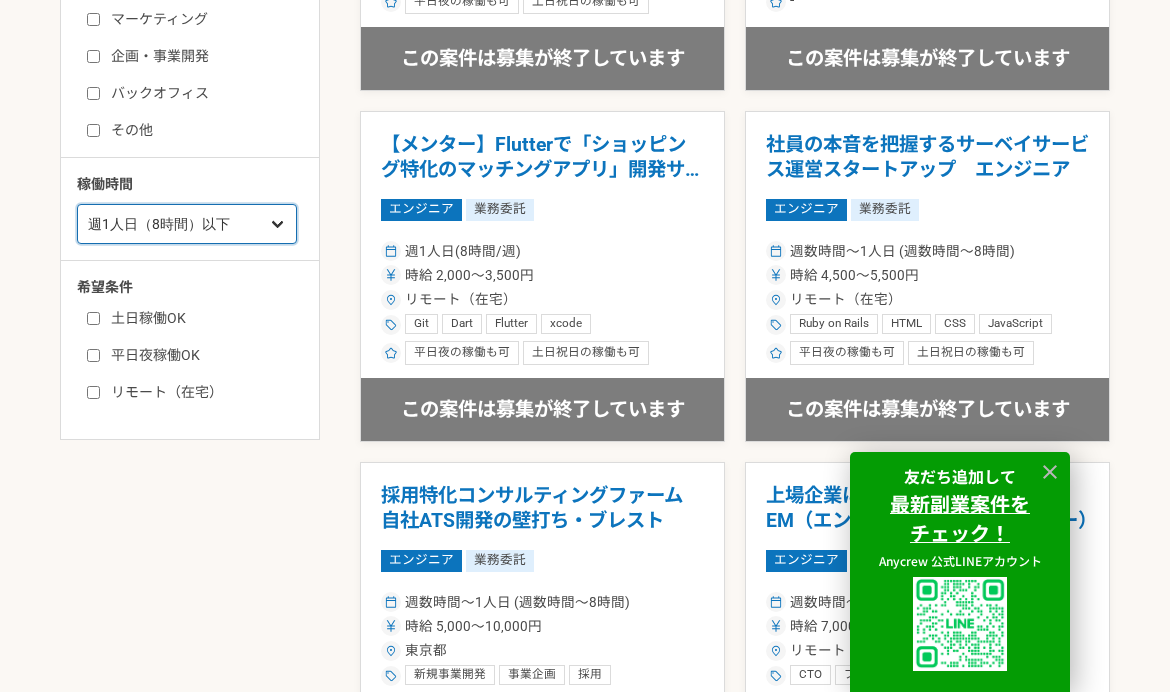 click on "週1人日（8時間）以下 週2人日（16時間）以下 週3人日（24時間）以下 週4人日（32時間）以下 週5人日（40時間）以下" at bounding box center [187, 224] 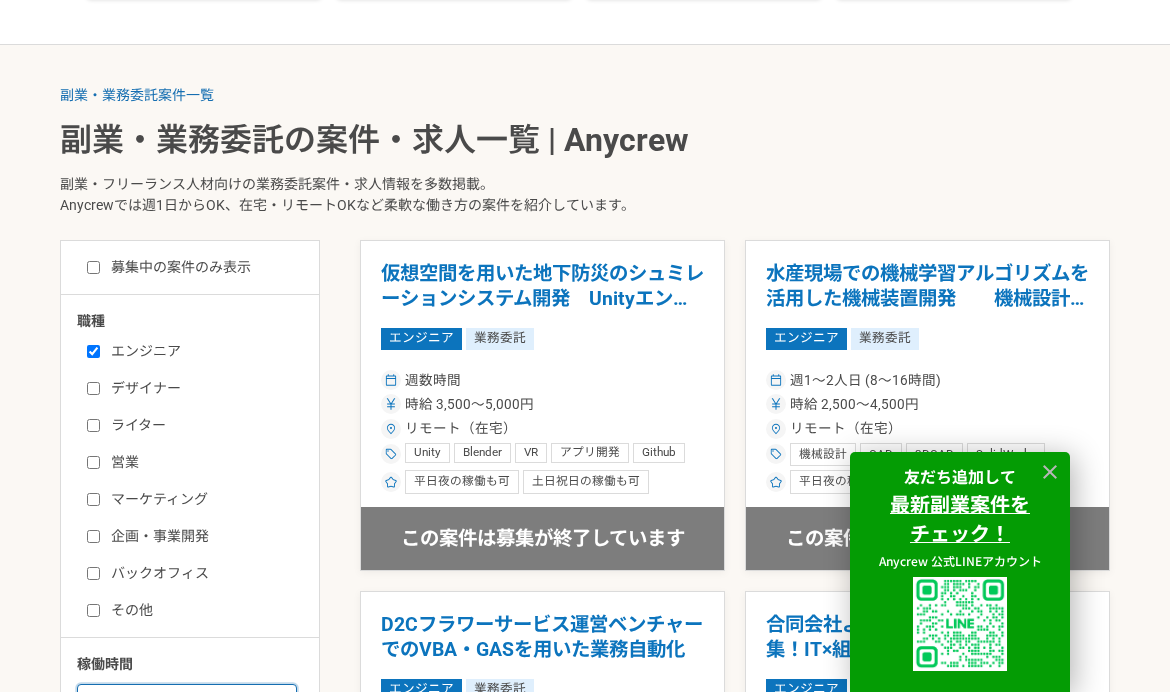 scroll, scrollTop: 340, scrollLeft: 0, axis: vertical 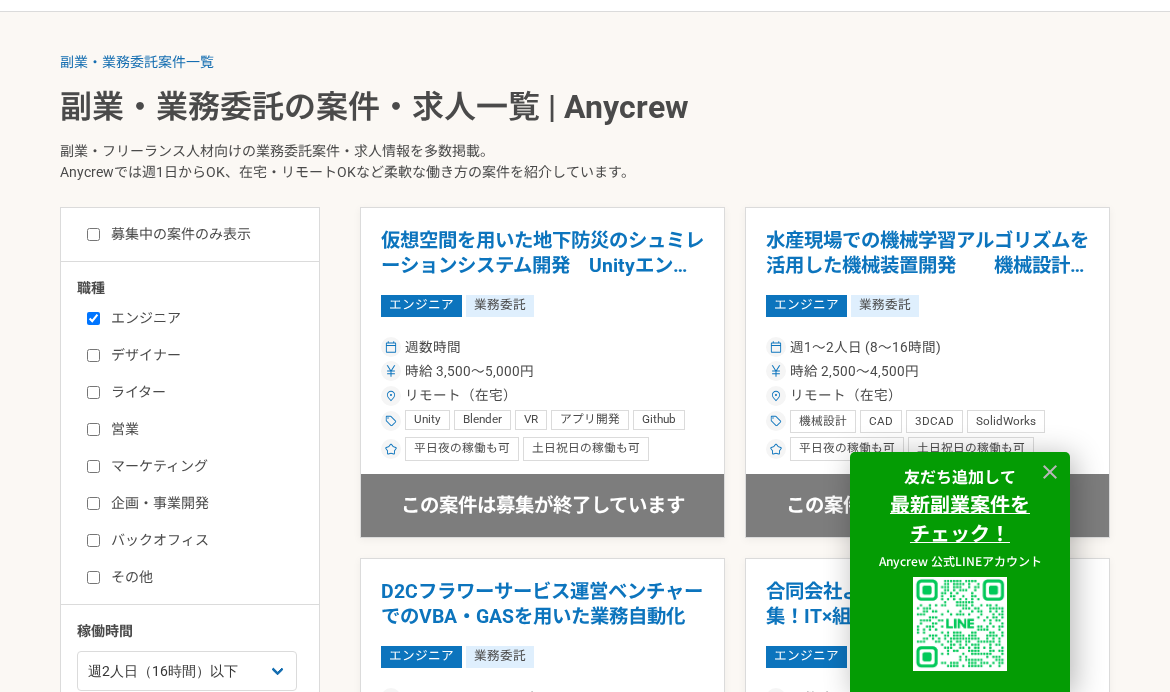 click on "募集中の案件のみ表示" at bounding box center (169, 234) 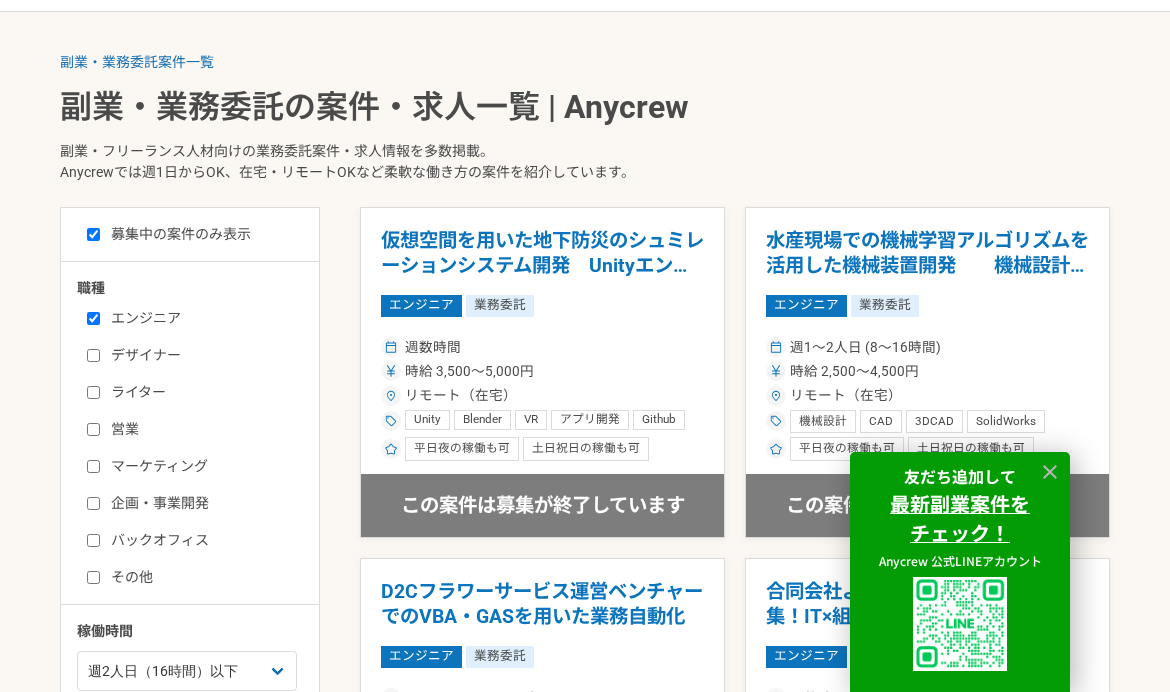 checkbox on "true" 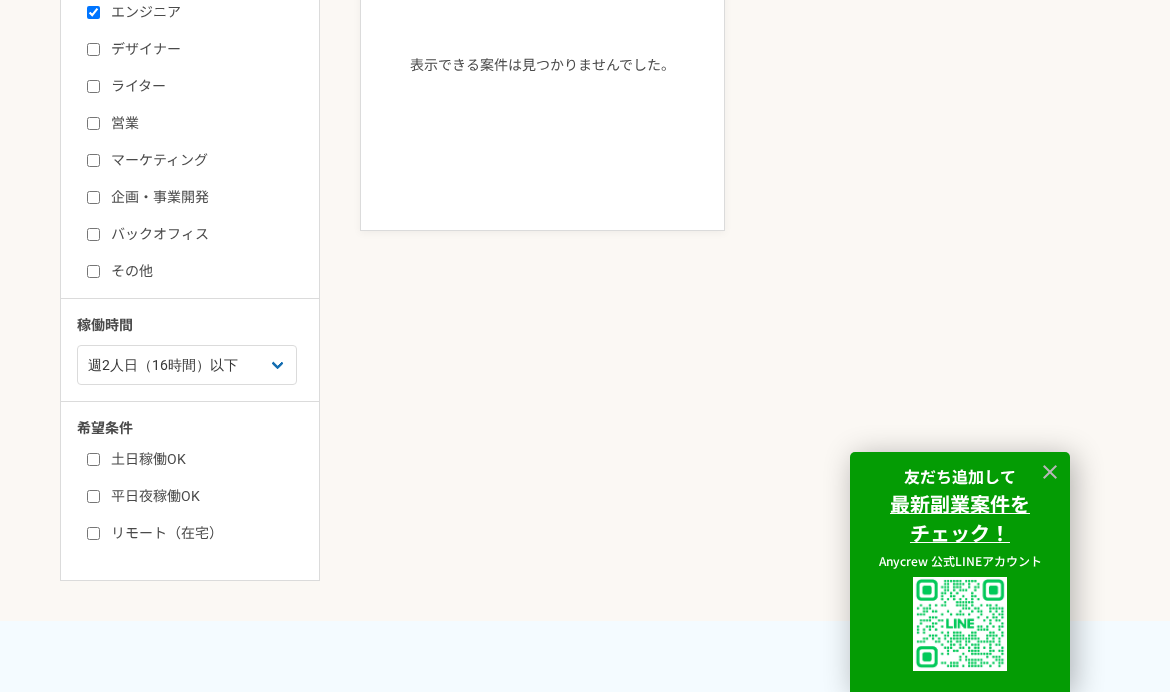 scroll, scrollTop: 670, scrollLeft: 0, axis: vertical 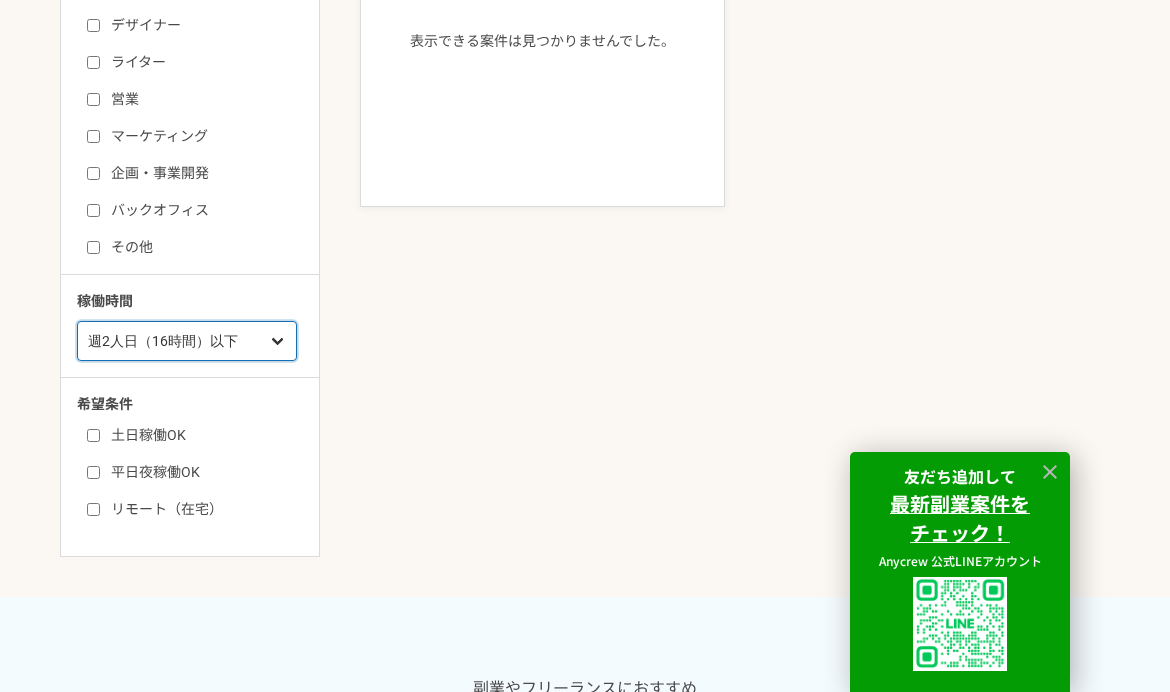 click on "週1人日（8時間）以下 週2人日（16時間）以下 週3人日（24時間）以下 週4人日（32時間）以下 週5人日（40時間）以下" at bounding box center (187, 341) 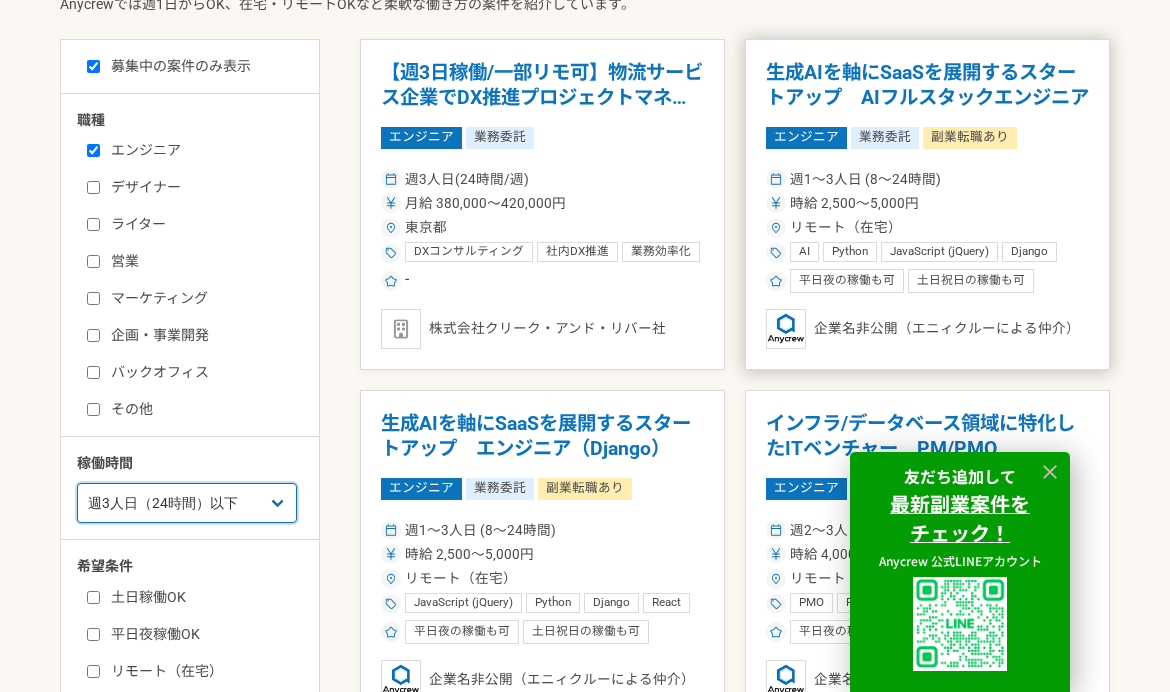 scroll, scrollTop: 493, scrollLeft: 0, axis: vertical 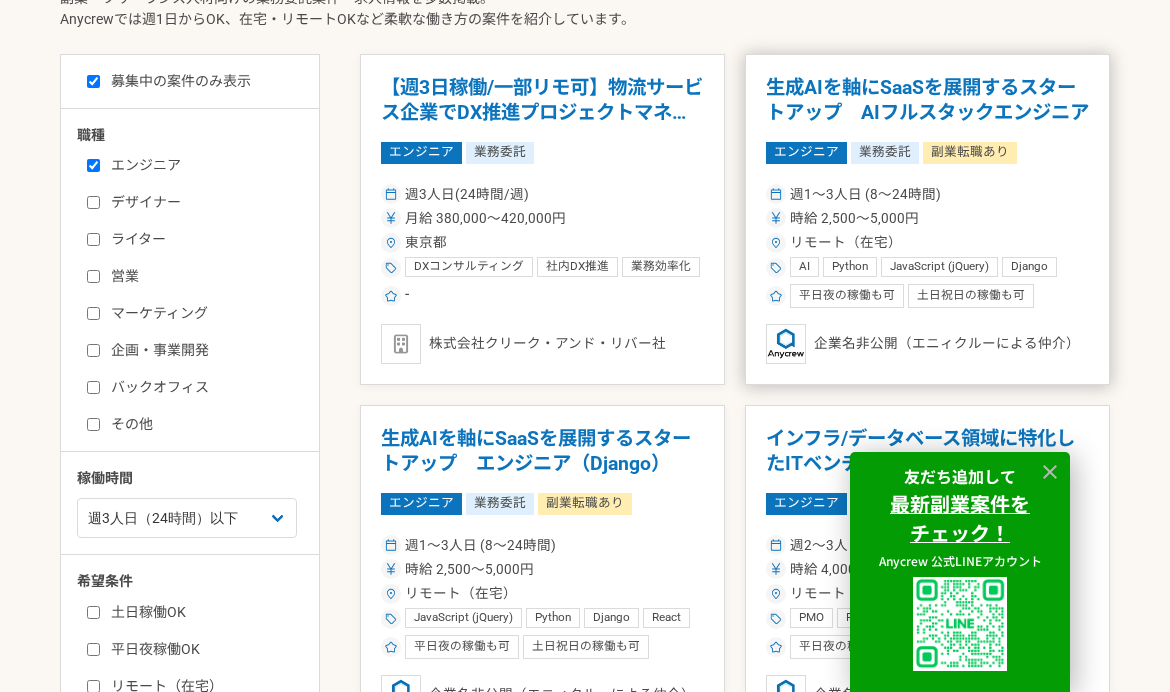 click on "生成AIを軸にSaaSを展開するスタートアップ　AIフルスタックエンジニア" at bounding box center (927, 100) 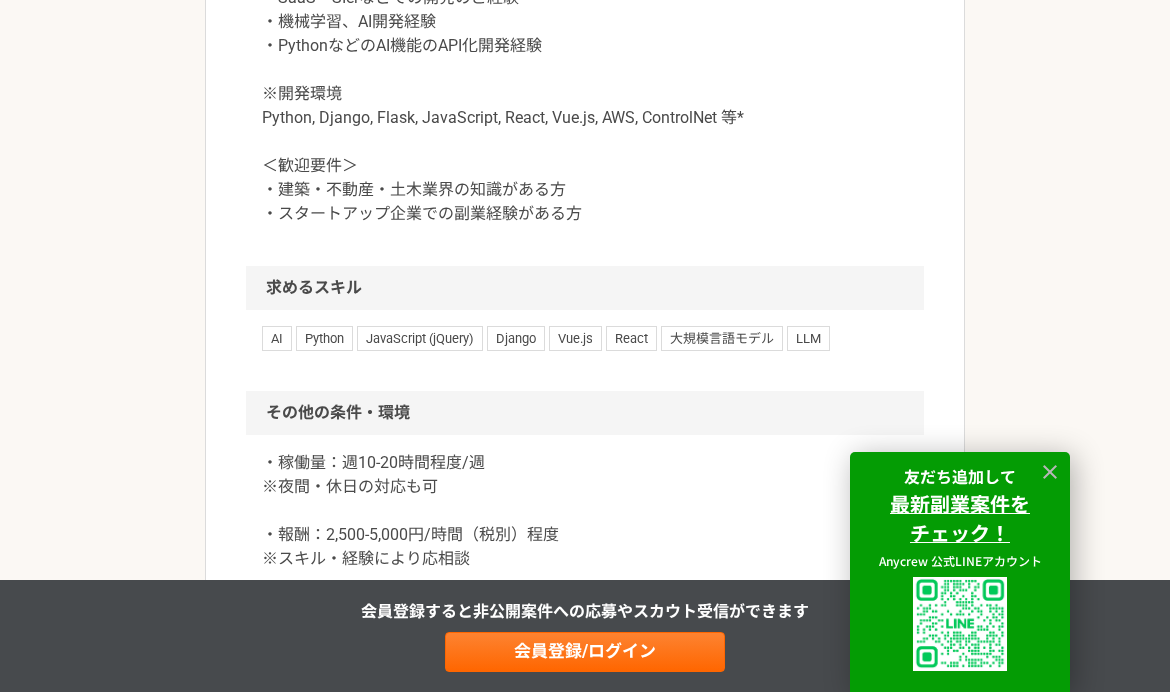 scroll, scrollTop: 2036, scrollLeft: 0, axis: vertical 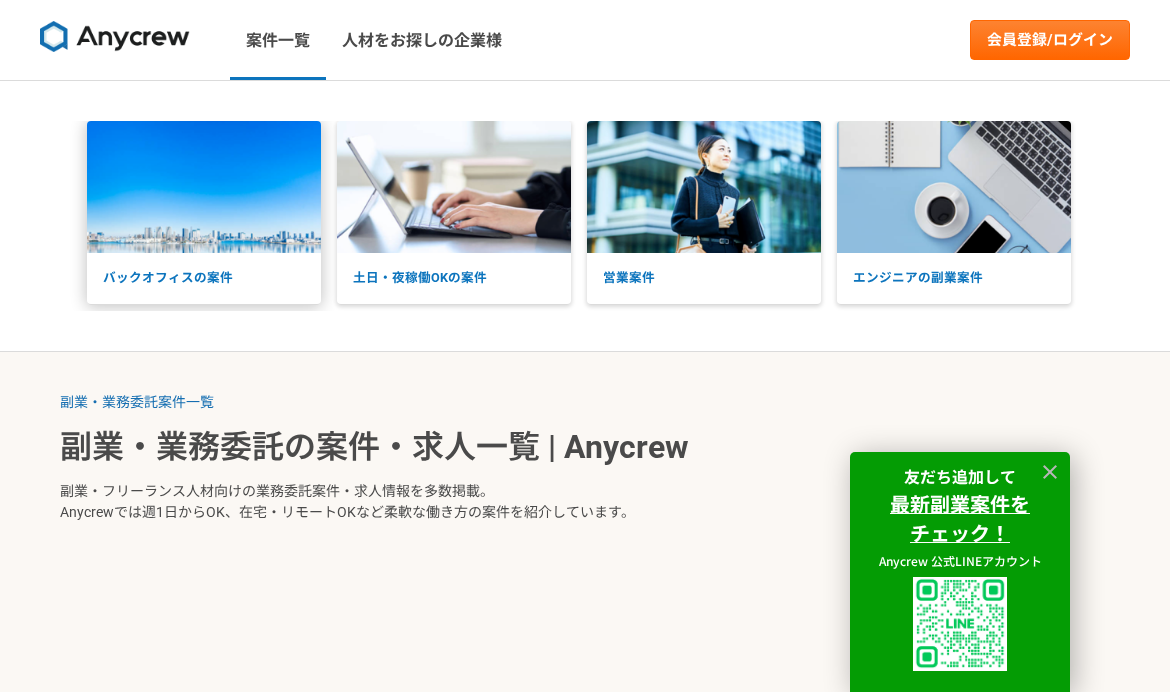 select on "3" 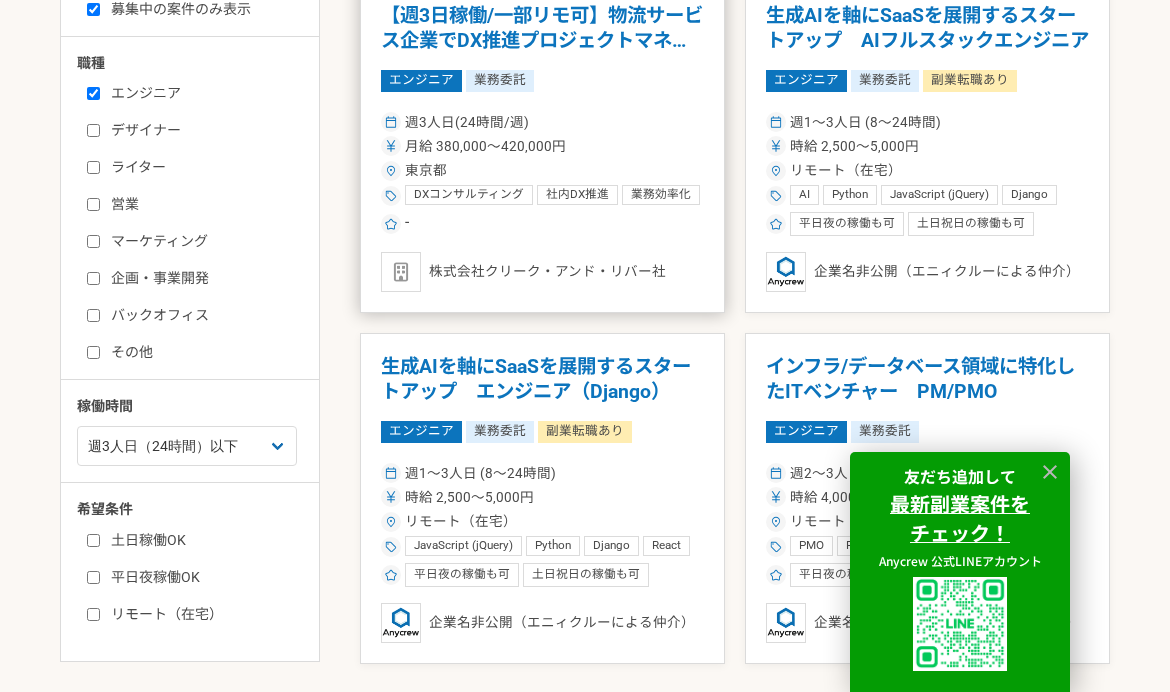 scroll, scrollTop: 667, scrollLeft: 0, axis: vertical 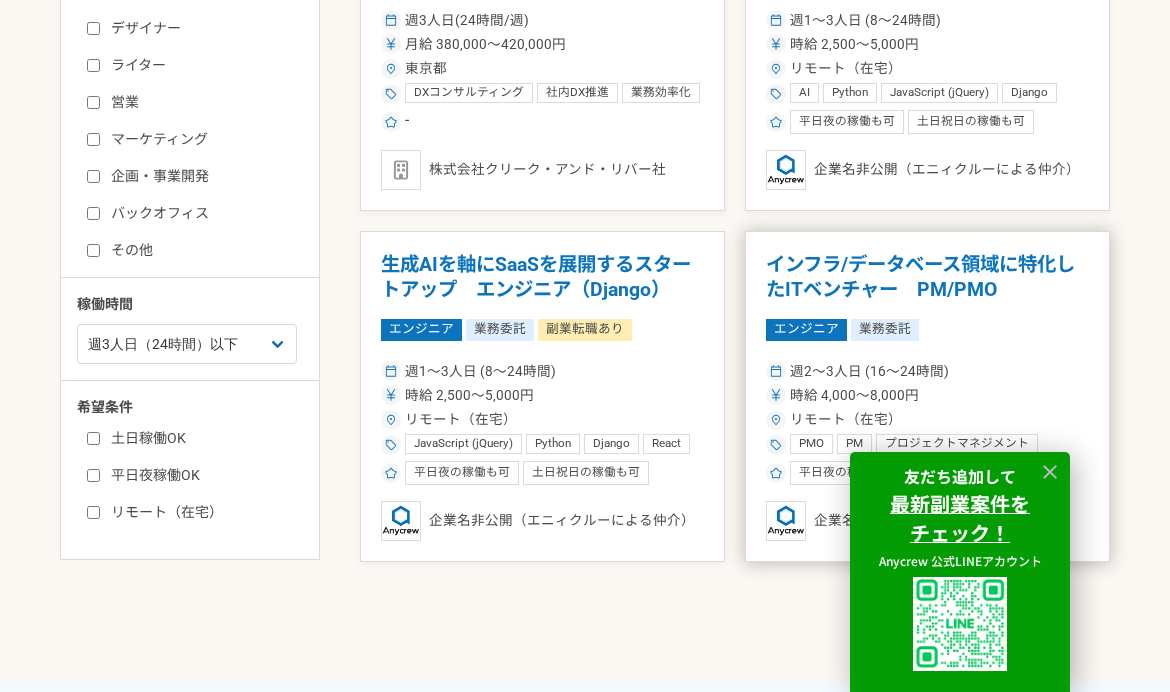 click on "インフラ/データベース領域に特化したITベンチャー　PM/PMO" at bounding box center [927, 277] 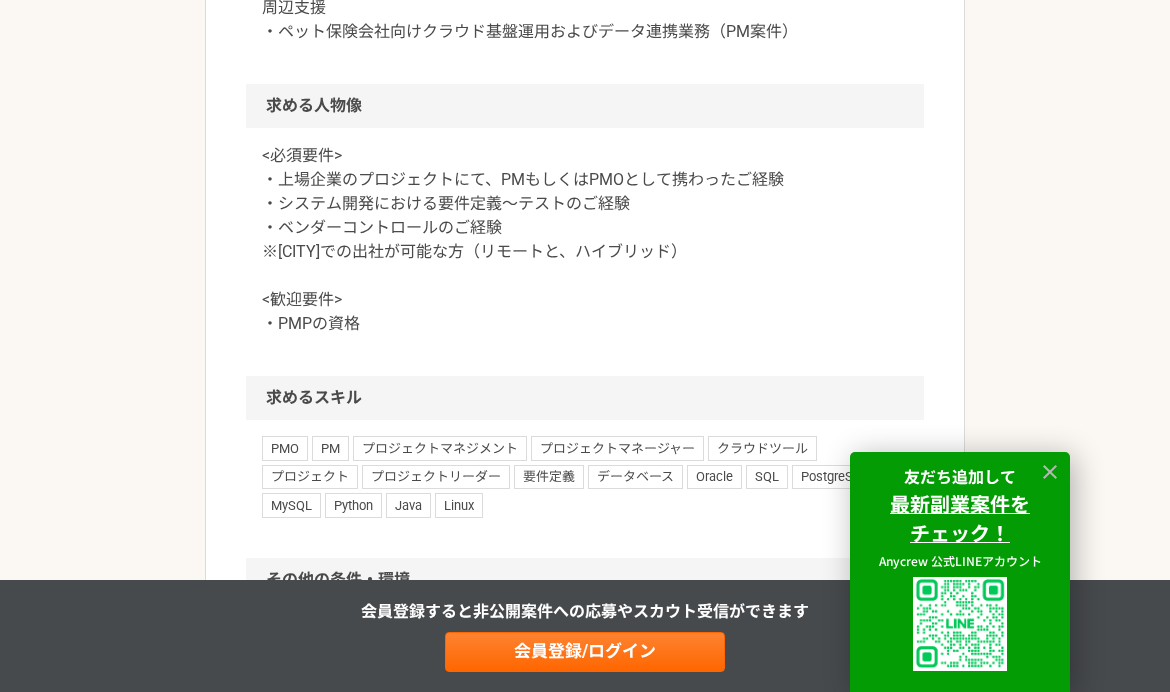 scroll, scrollTop: 1295, scrollLeft: 0, axis: vertical 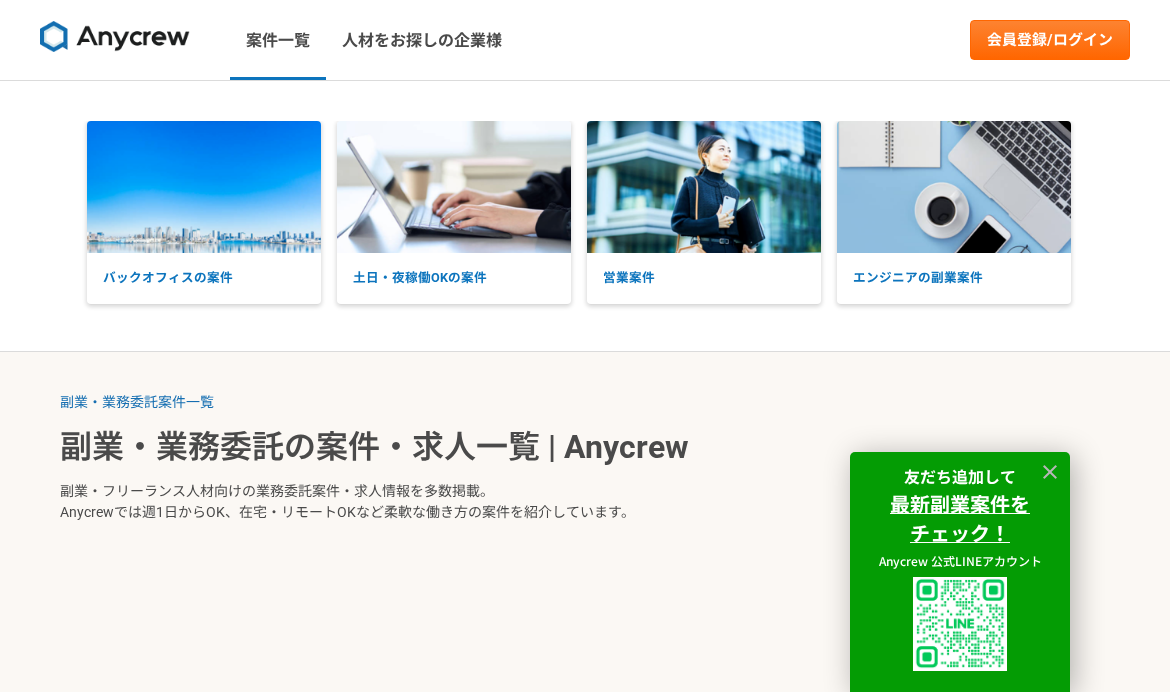 select on "3" 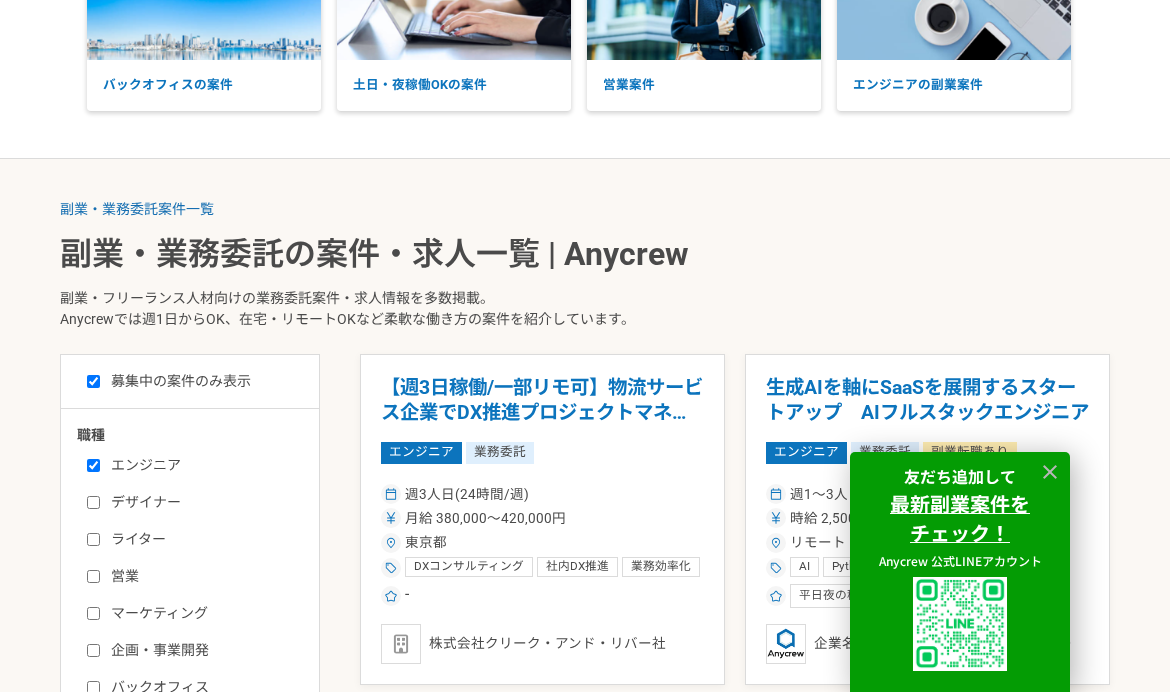 scroll, scrollTop: 216, scrollLeft: 0, axis: vertical 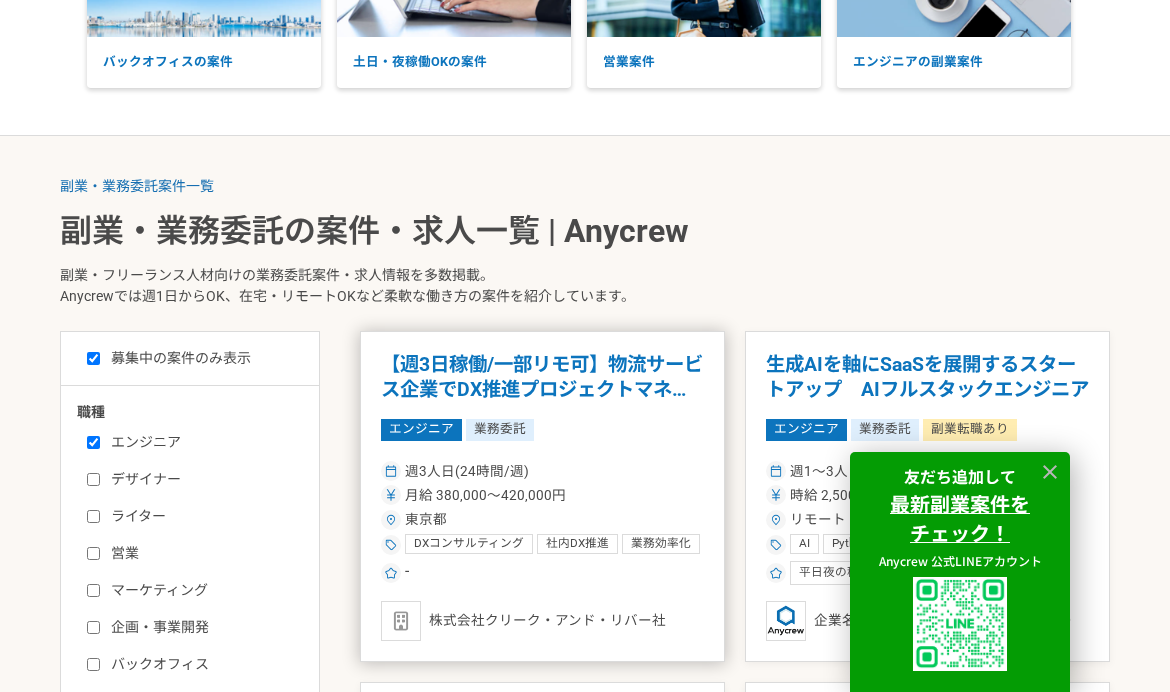 click on "【週3日稼働/一部リモ可】物流サービス企業でDX推進プロジェクトマネージャー！" at bounding box center (542, 377) 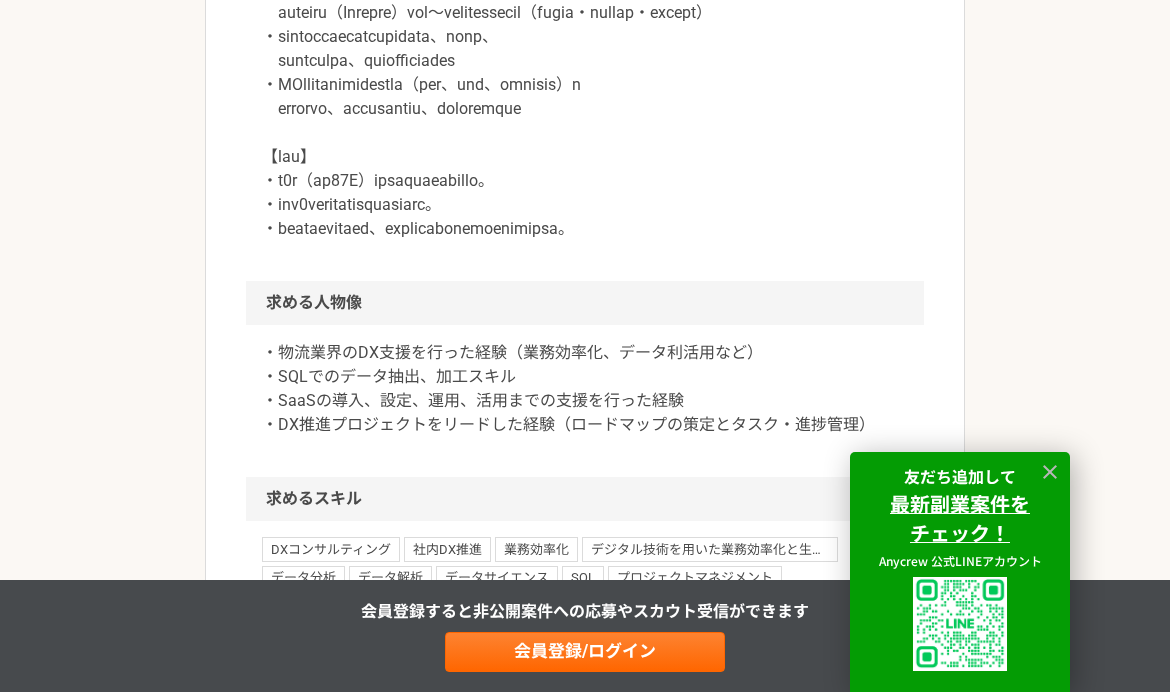 scroll, scrollTop: 1267, scrollLeft: 0, axis: vertical 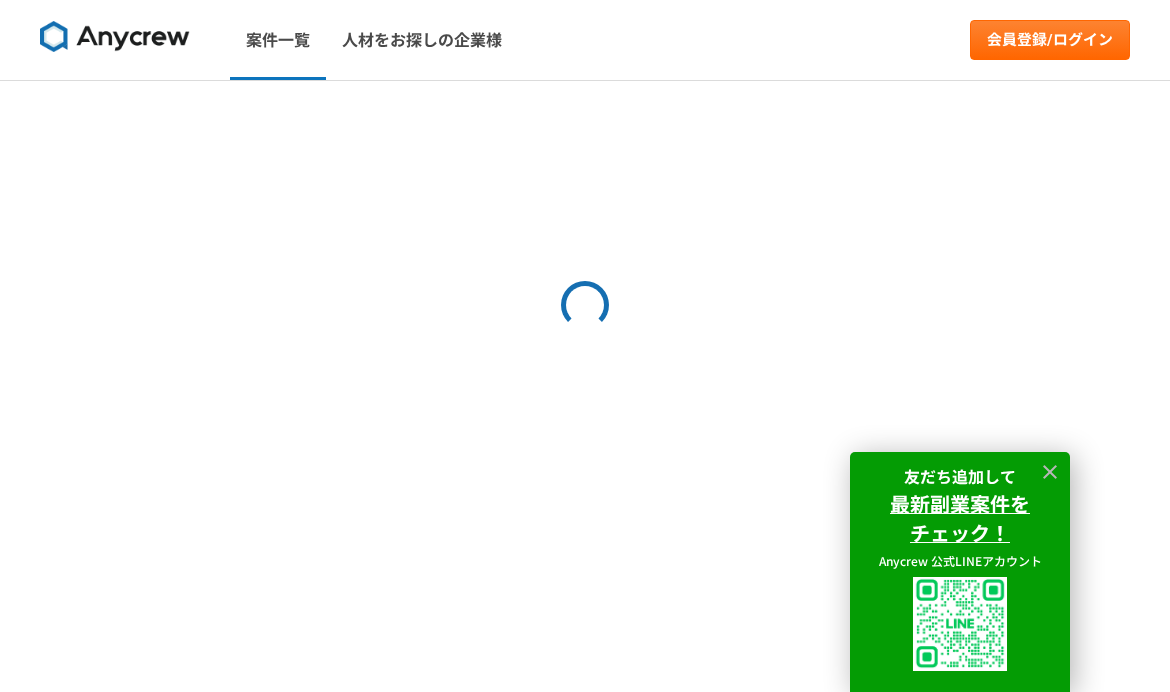 select on "3" 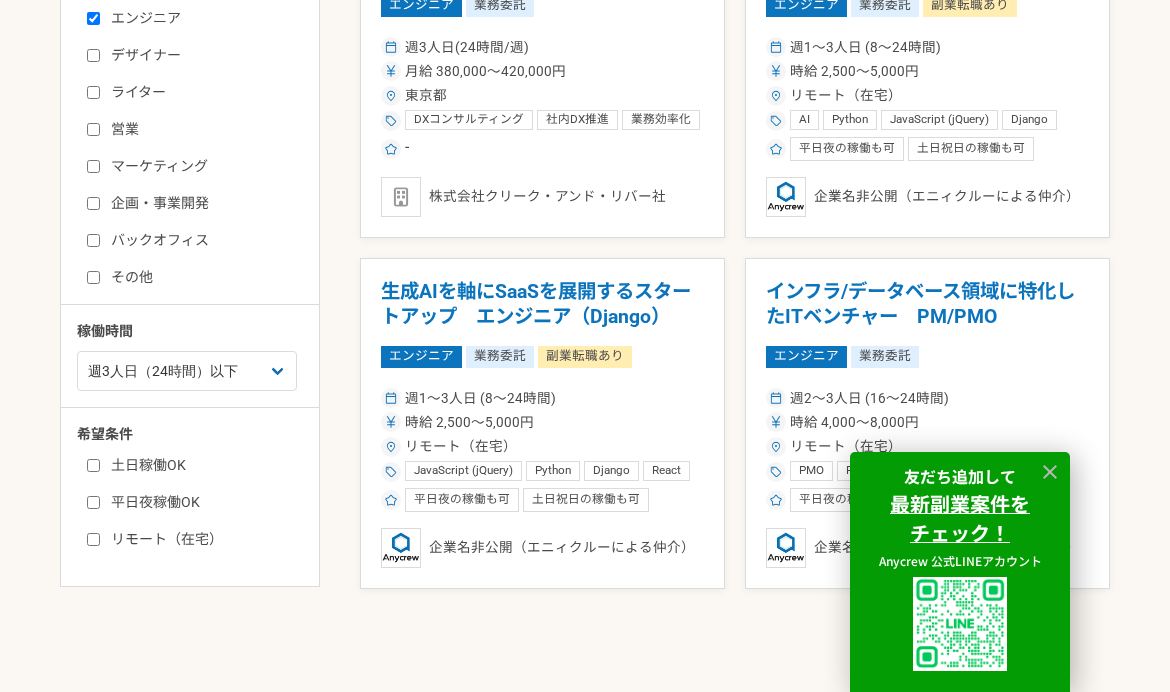 scroll, scrollTop: 647, scrollLeft: 0, axis: vertical 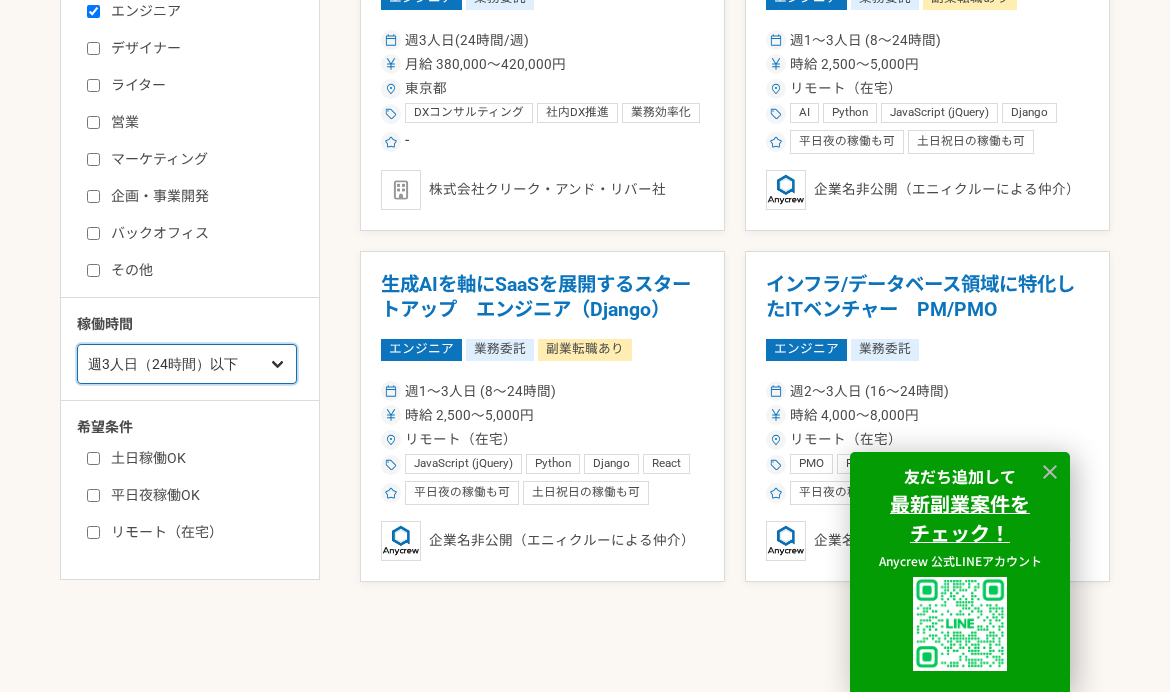 click on "週1人日（8時間）以下 週2人日（16時間）以下 週3人日（24時間）以下 週4人日（32時間）以下 週5人日（40時間）以下" at bounding box center [187, 364] 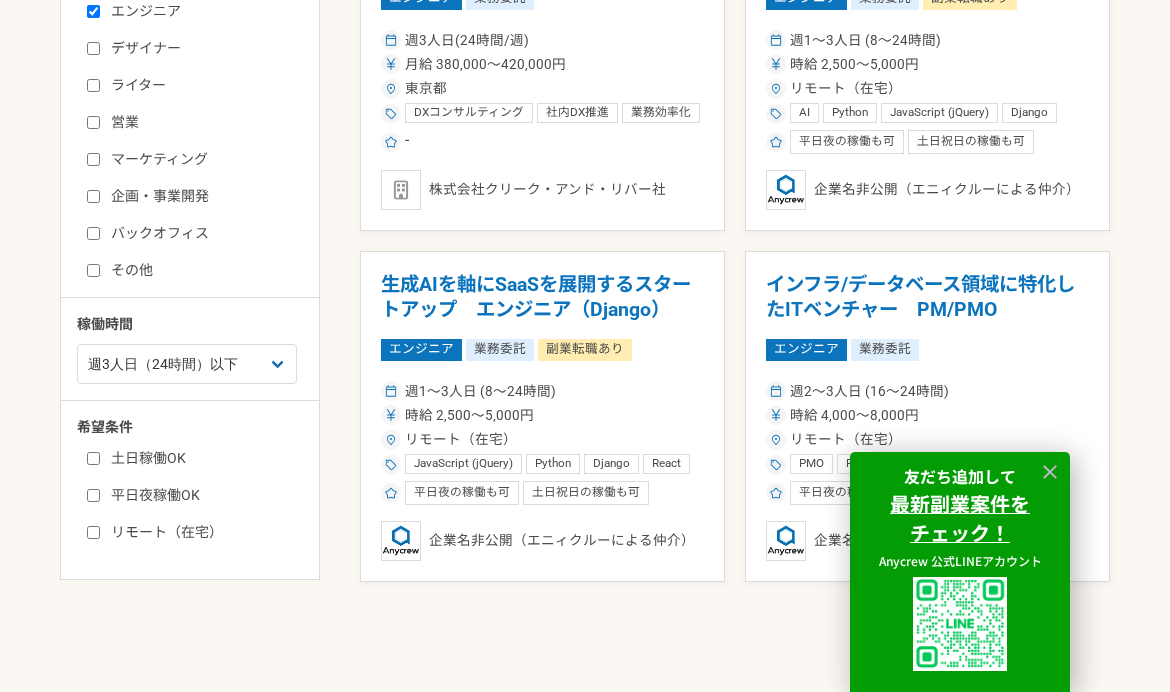 click on "土日稼働OK" at bounding box center (202, 458) 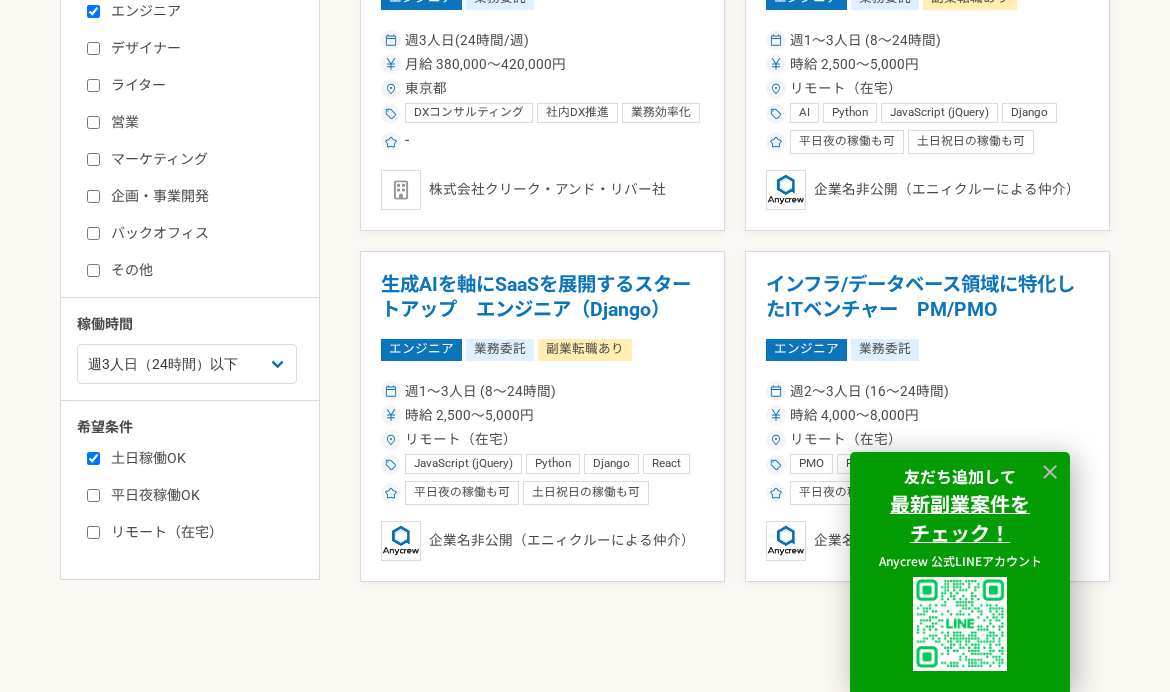checkbox on "true" 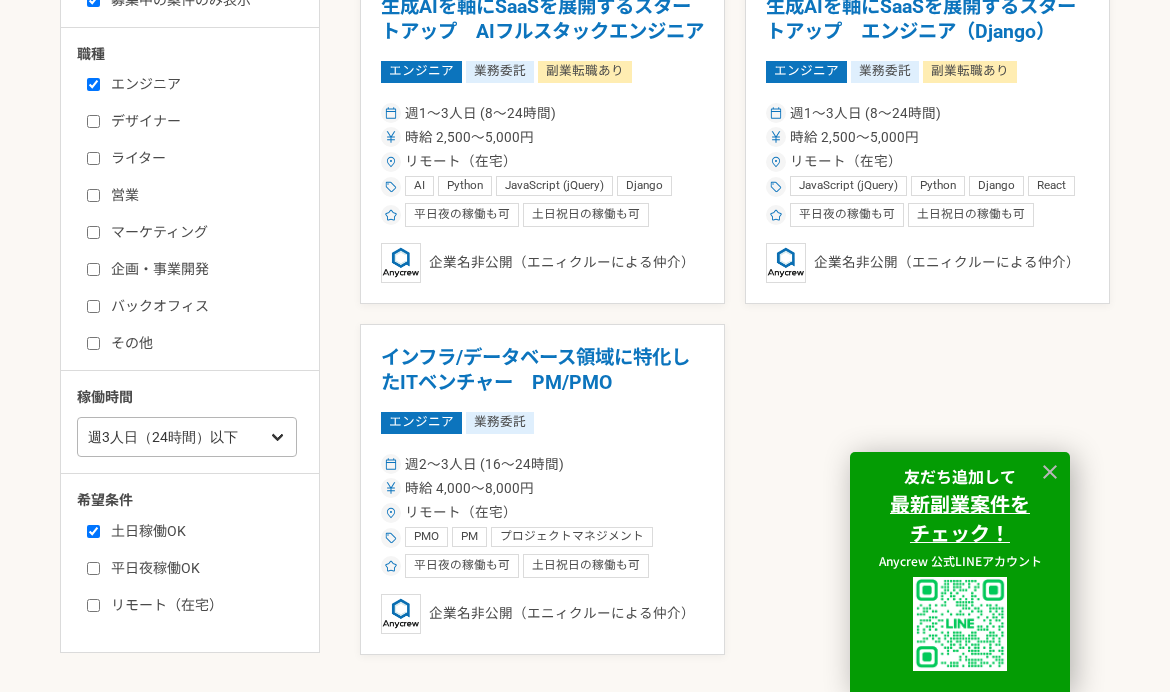 scroll, scrollTop: 653, scrollLeft: 0, axis: vertical 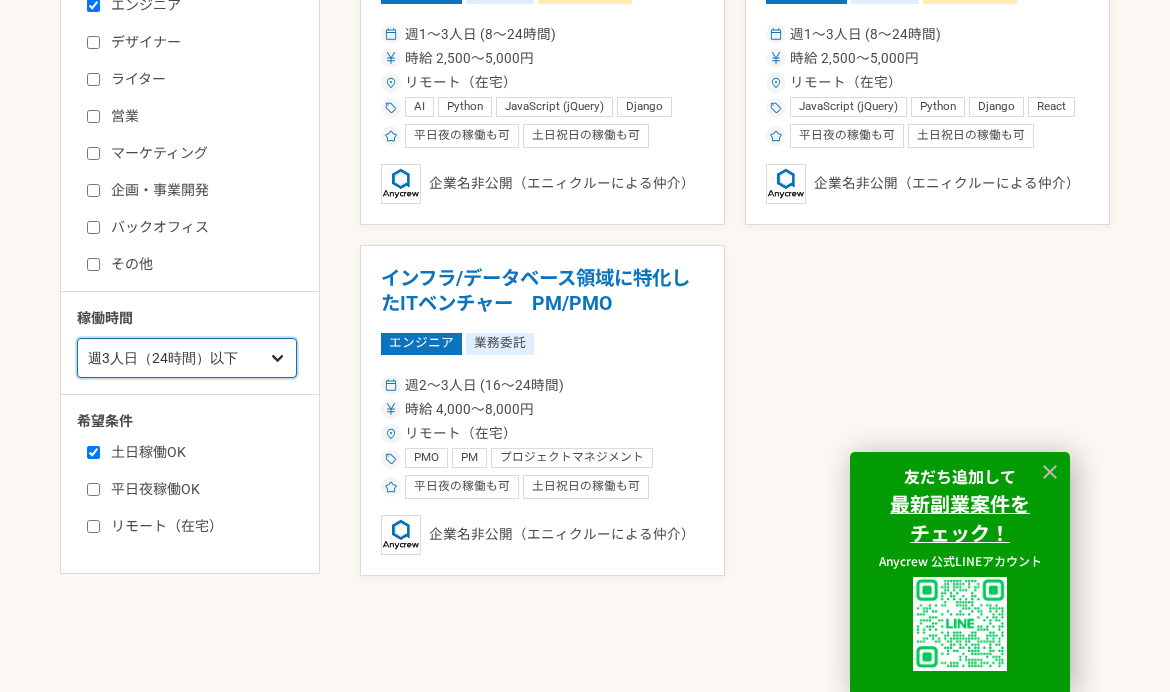 click on "週1人日（8時間）以下 週2人日（16時間）以下 週3人日（24時間）以下 週4人日（32時間）以下 週5人日（40時間）以下" at bounding box center (187, 358) 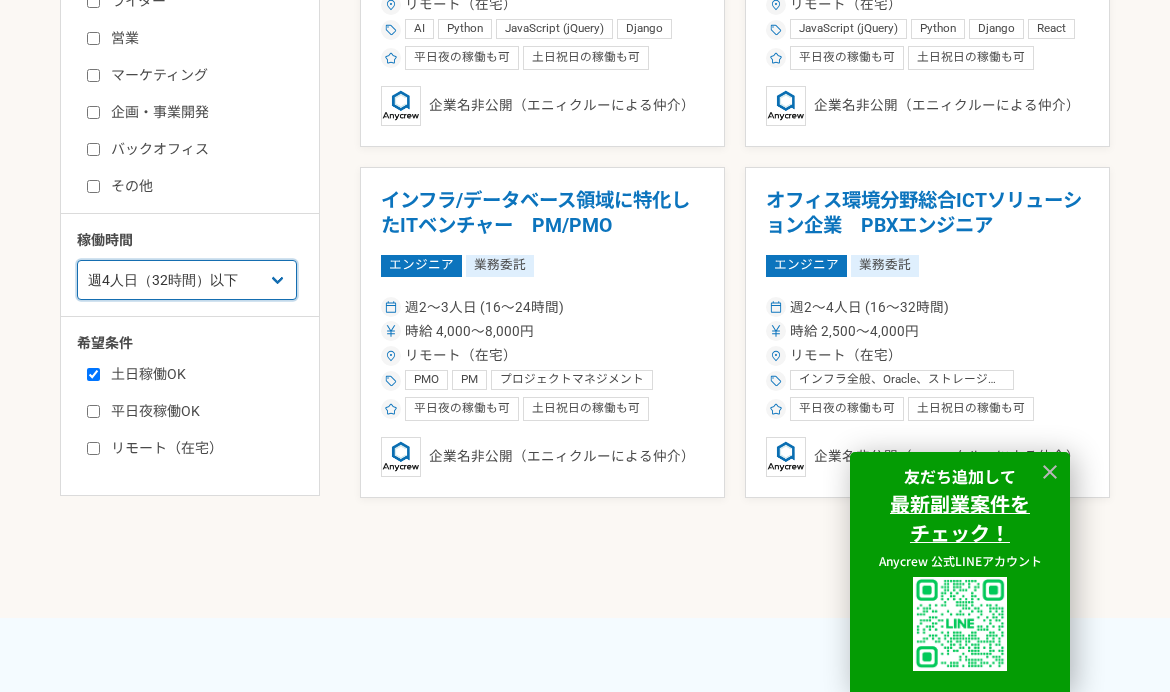 scroll, scrollTop: 750, scrollLeft: 0, axis: vertical 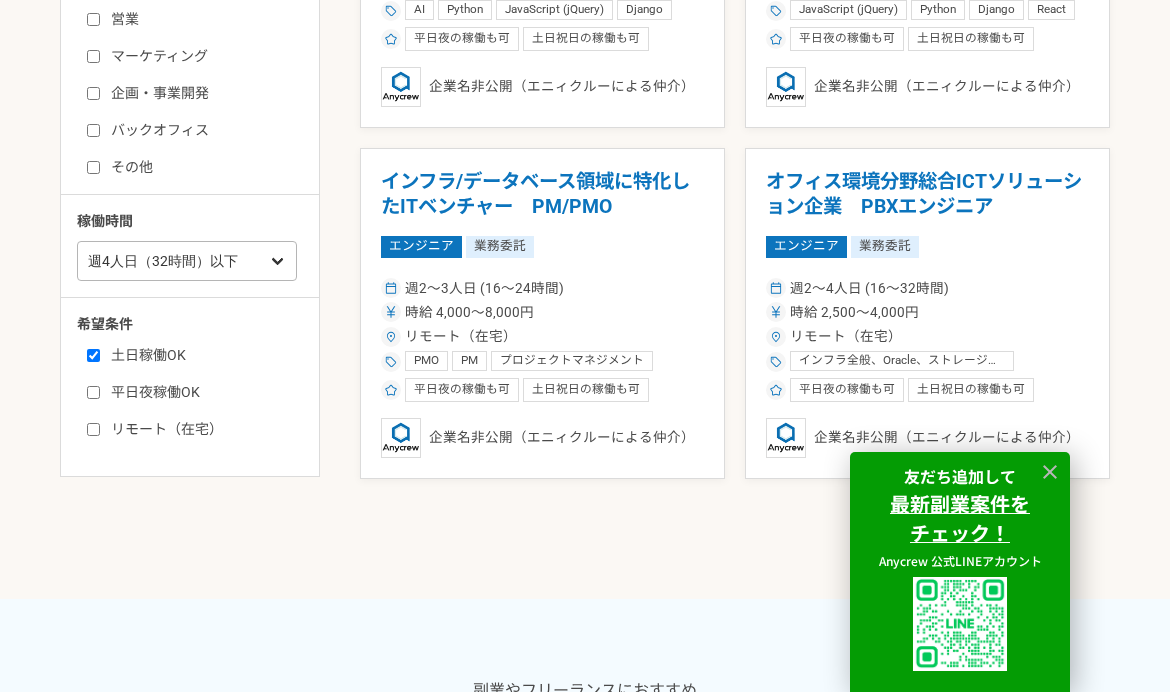 click on "職種 エンジニア デザイナー ライター 営業 マーケティング 企画・事業開発 バックオフィス その他 稼働時間 週1人日（8時間）以下 週2人日（16時間）以下 週3人日（24時間）以下 週4人日（32時間）以下 週5人日（40時間）以下 希望条件 土日稼働OK 平日夜稼働OK リモート（在宅）" at bounding box center [190, 154] 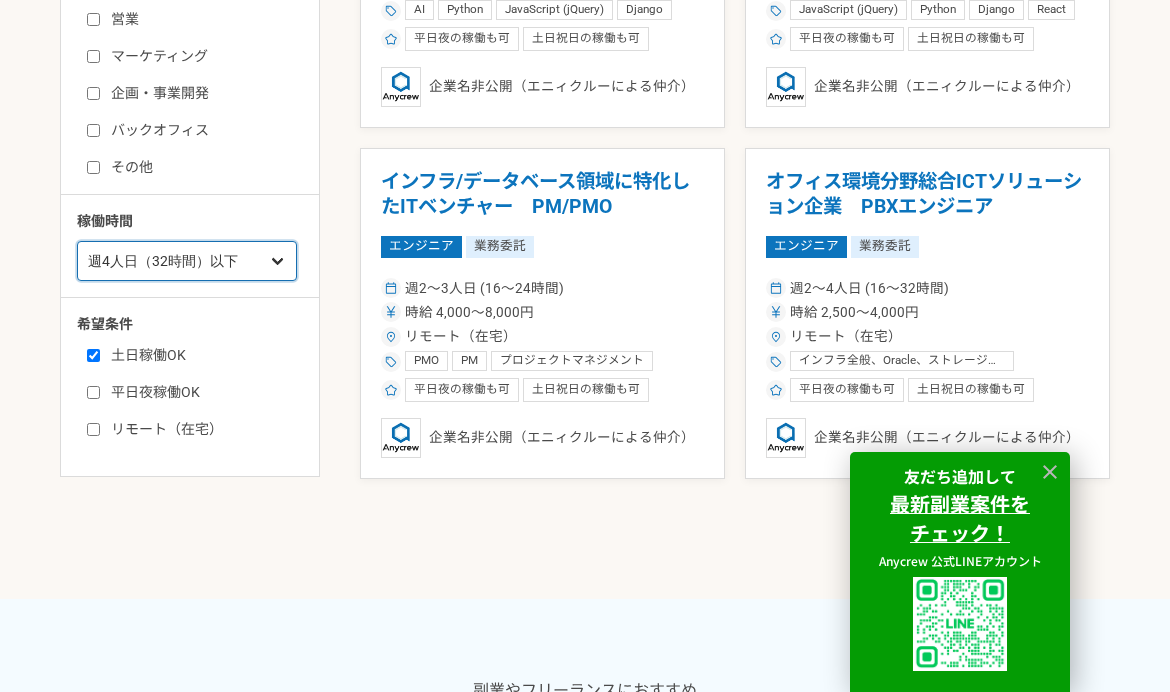 click on "週1人日（8時間）以下 週2人日（16時間）以下 週3人日（24時間）以下 週4人日（32時間）以下 週5人日（40時間）以下" at bounding box center (187, 261) 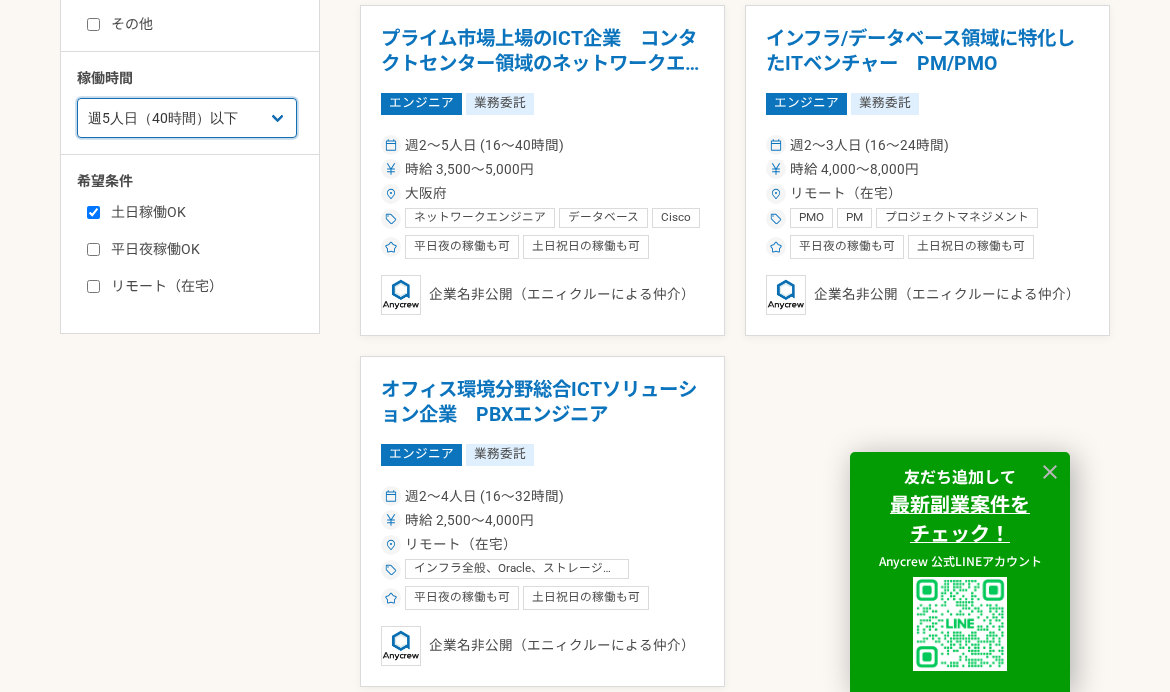 scroll, scrollTop: 753, scrollLeft: 0, axis: vertical 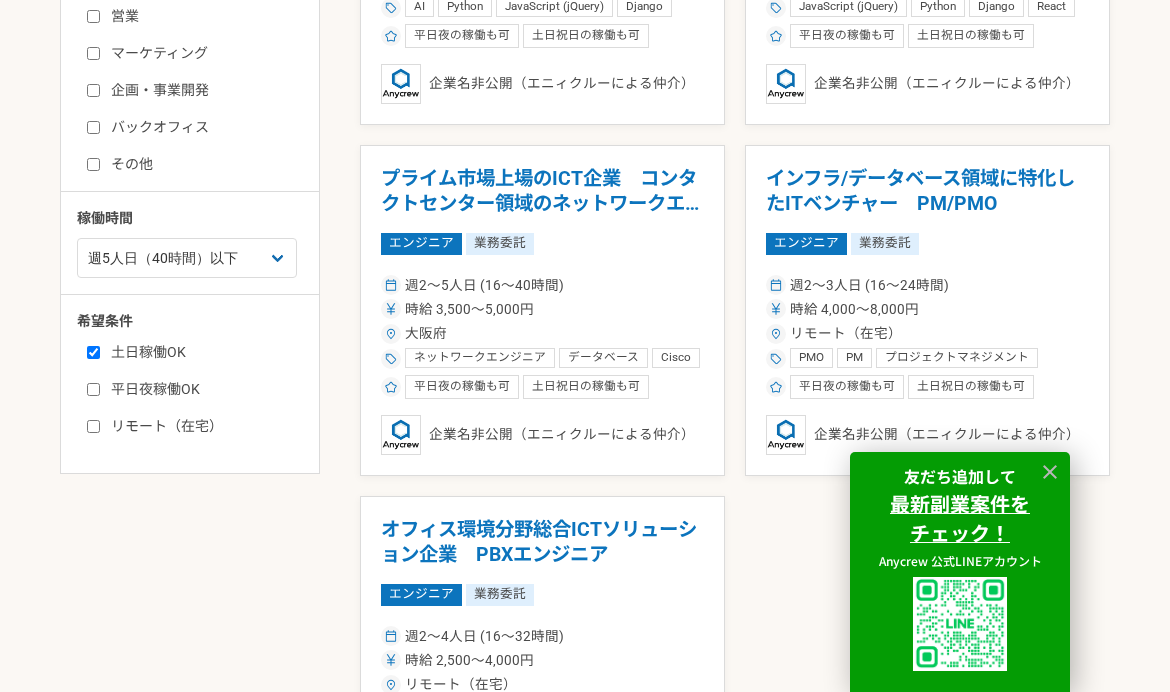click on "平日夜稼働OK" at bounding box center [202, 389] 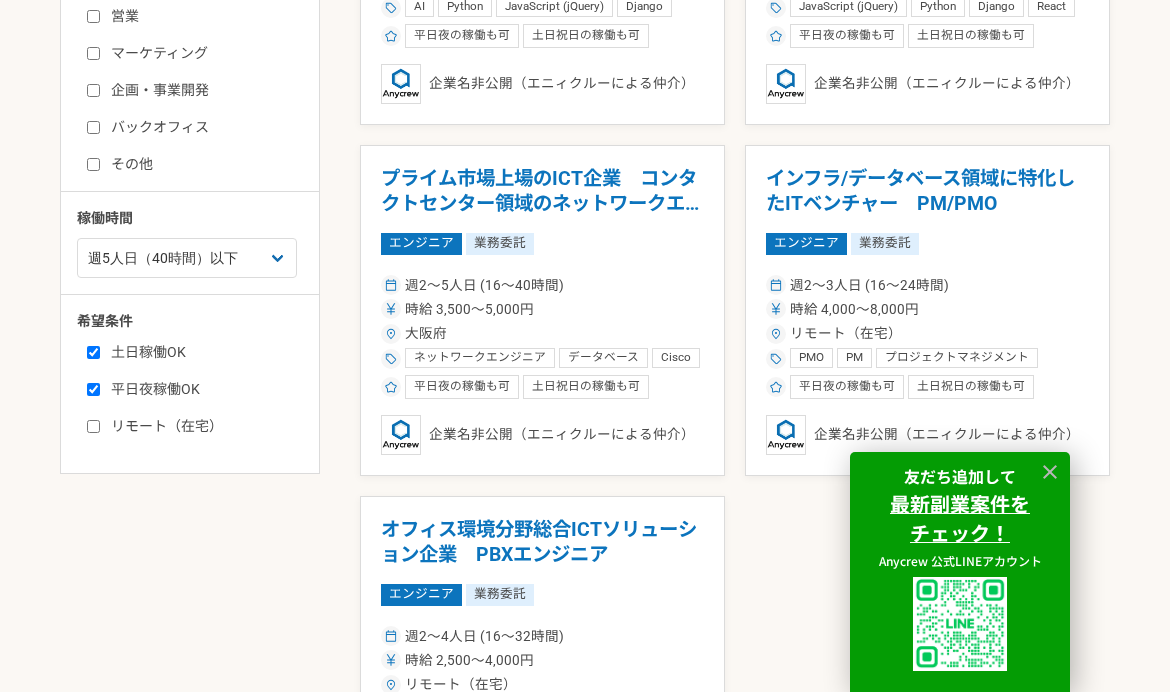 checkbox on "true" 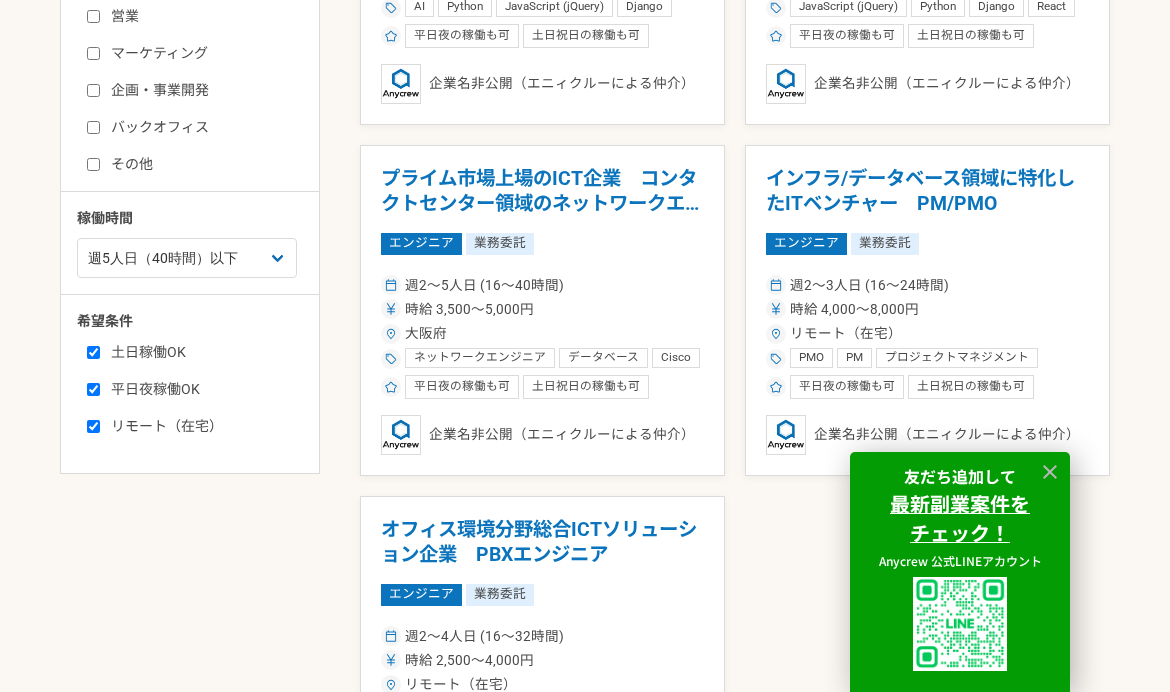 checkbox on "true" 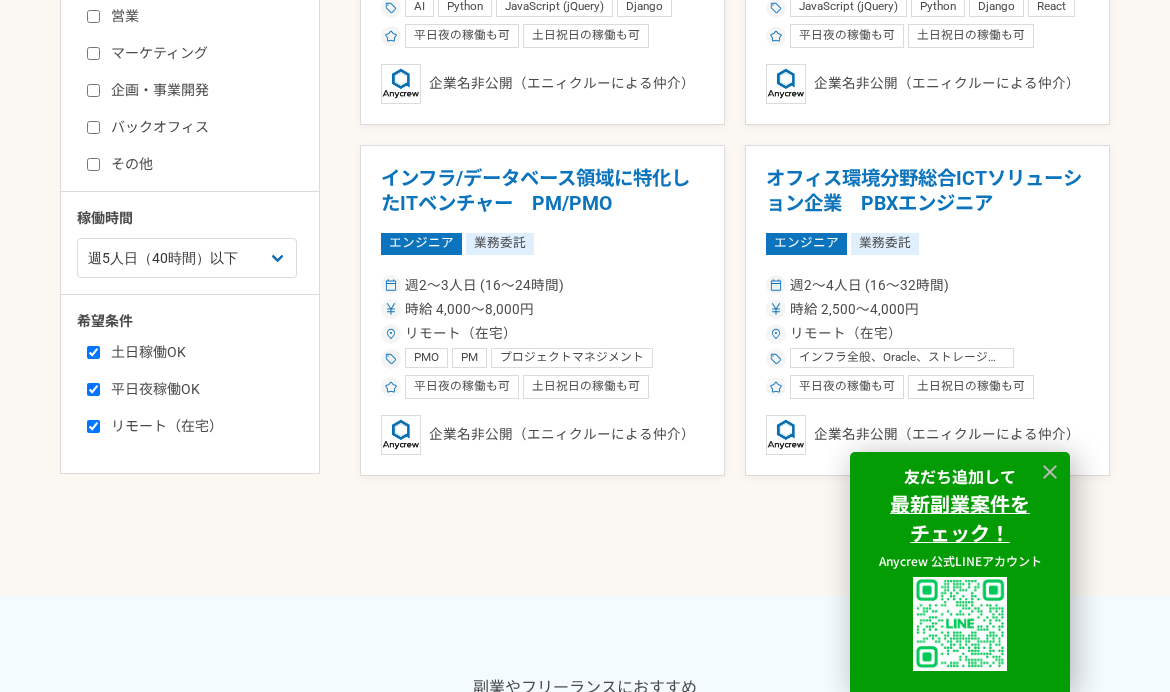 scroll, scrollTop: 604, scrollLeft: 0, axis: vertical 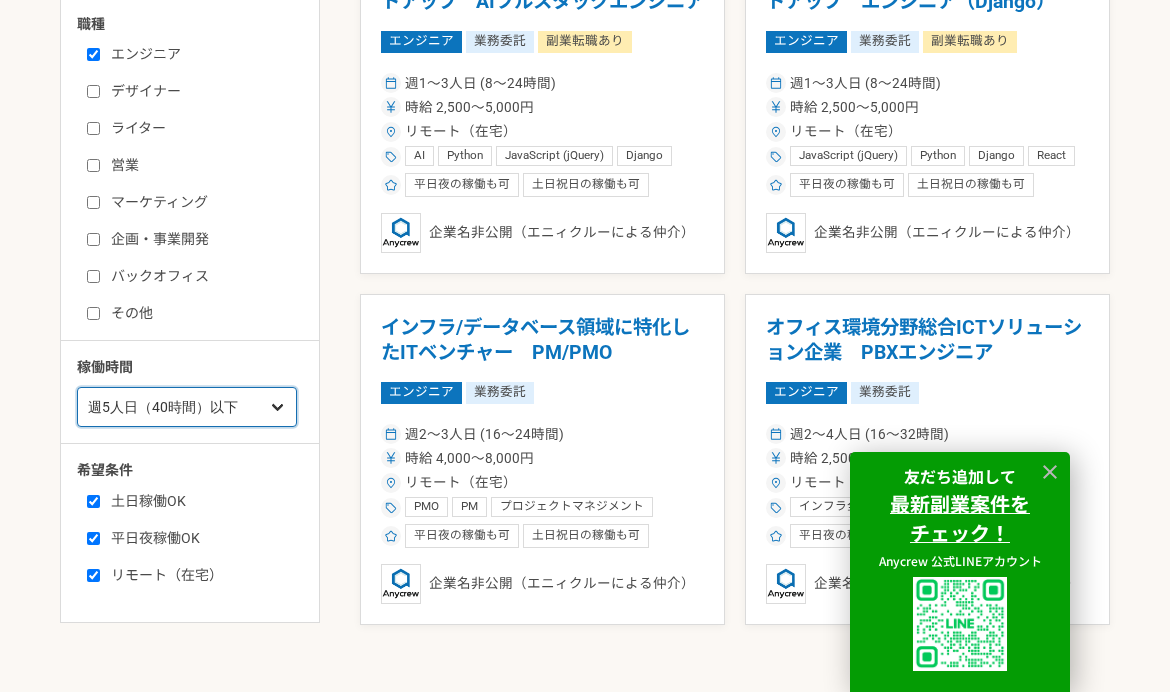 click on "週1人日（8時間）以下 週2人日（16時間）以下 週3人日（24時間）以下 週4人日（32時間）以下 週5人日（40時間）以下" at bounding box center [187, 407] 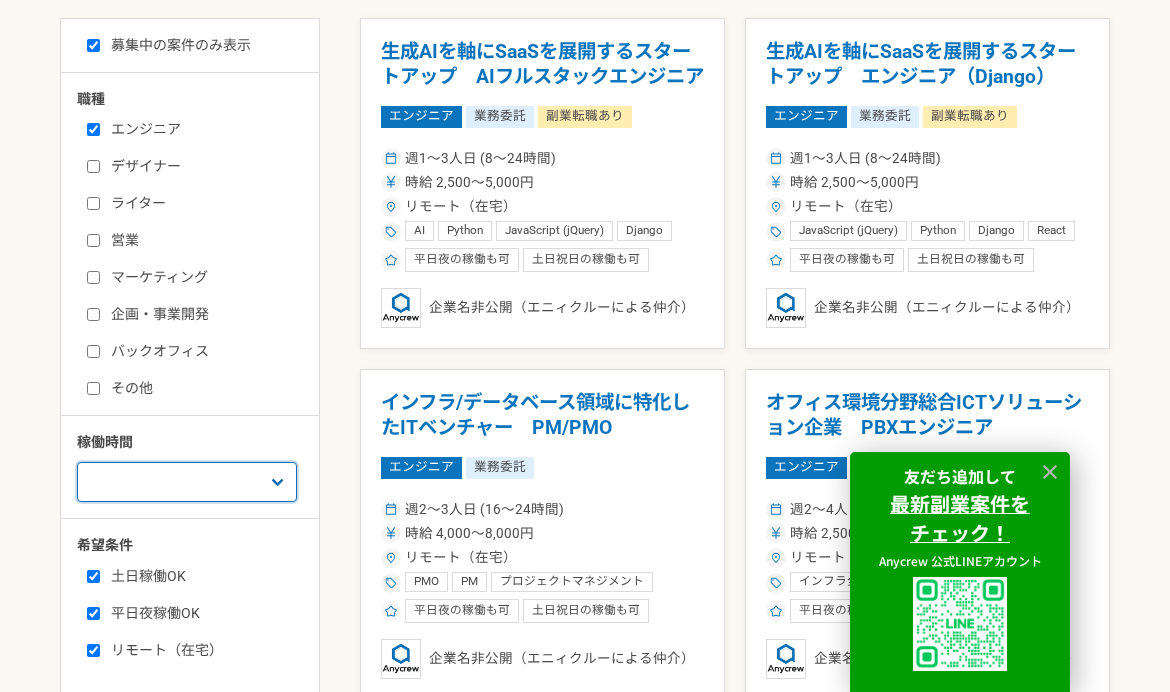 scroll, scrollTop: 491, scrollLeft: 0, axis: vertical 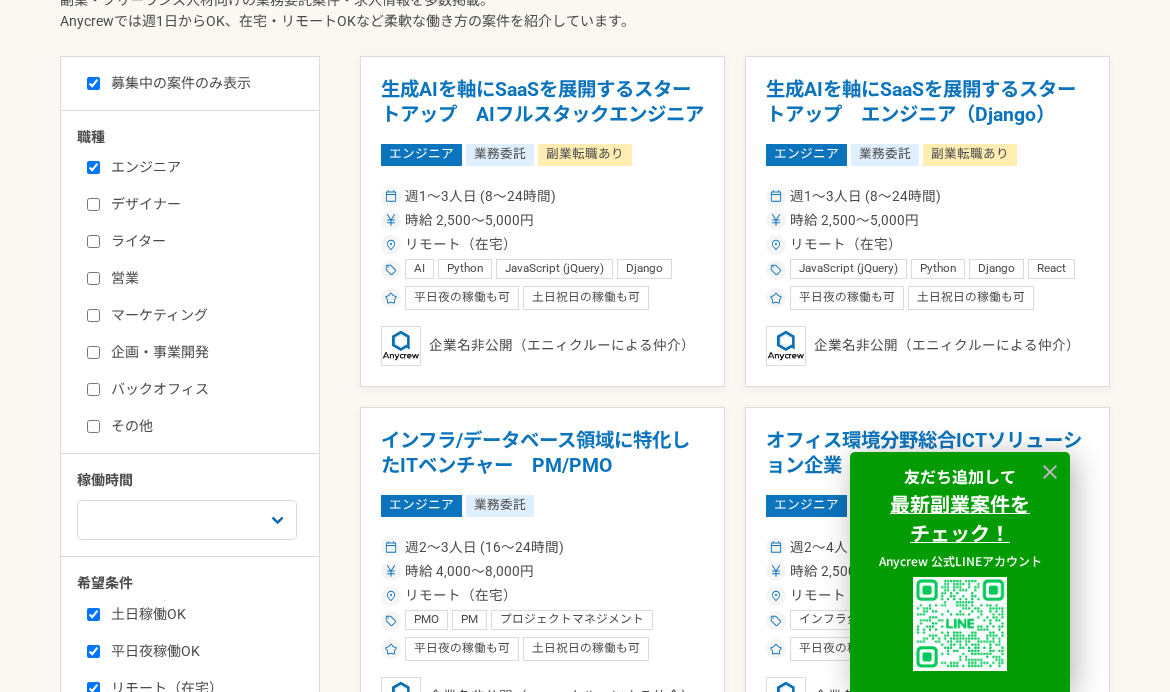click on "エンジニア" at bounding box center (93, 167) 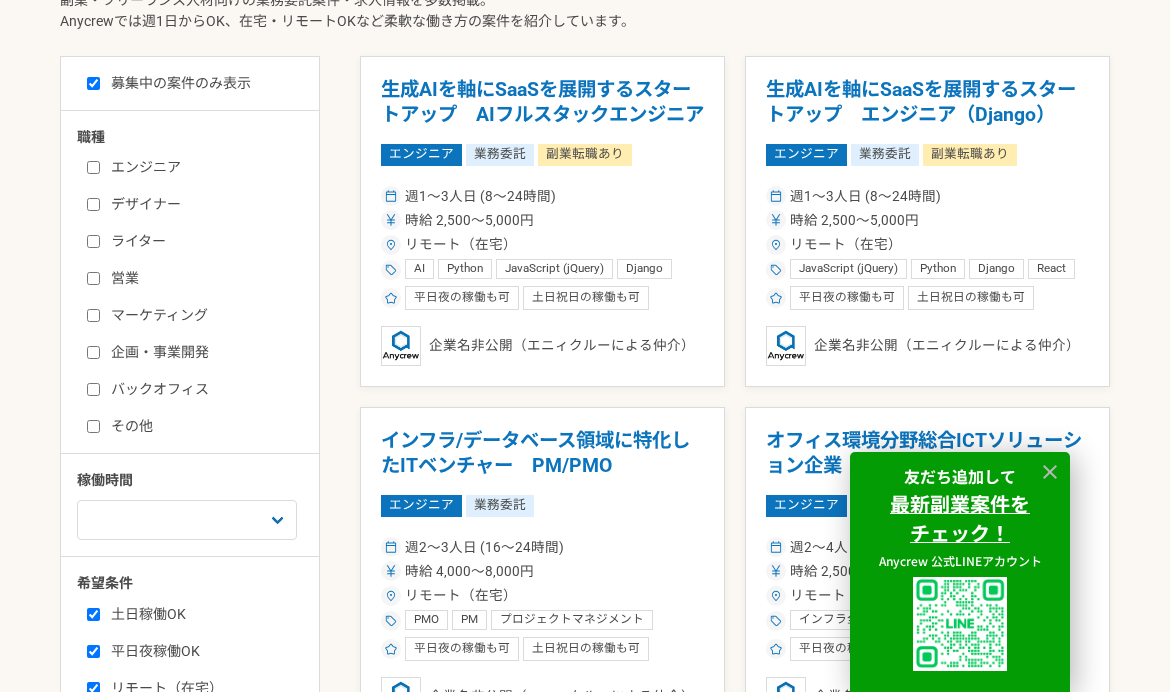 checkbox on "false" 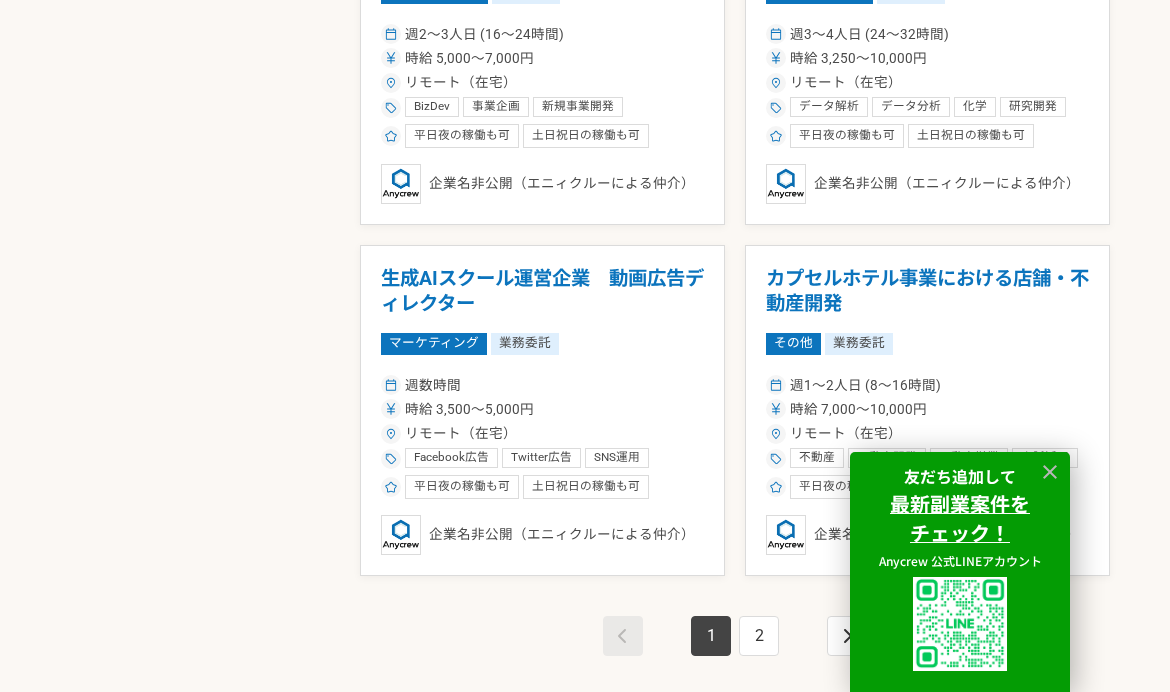 scroll, scrollTop: 3462, scrollLeft: 0, axis: vertical 